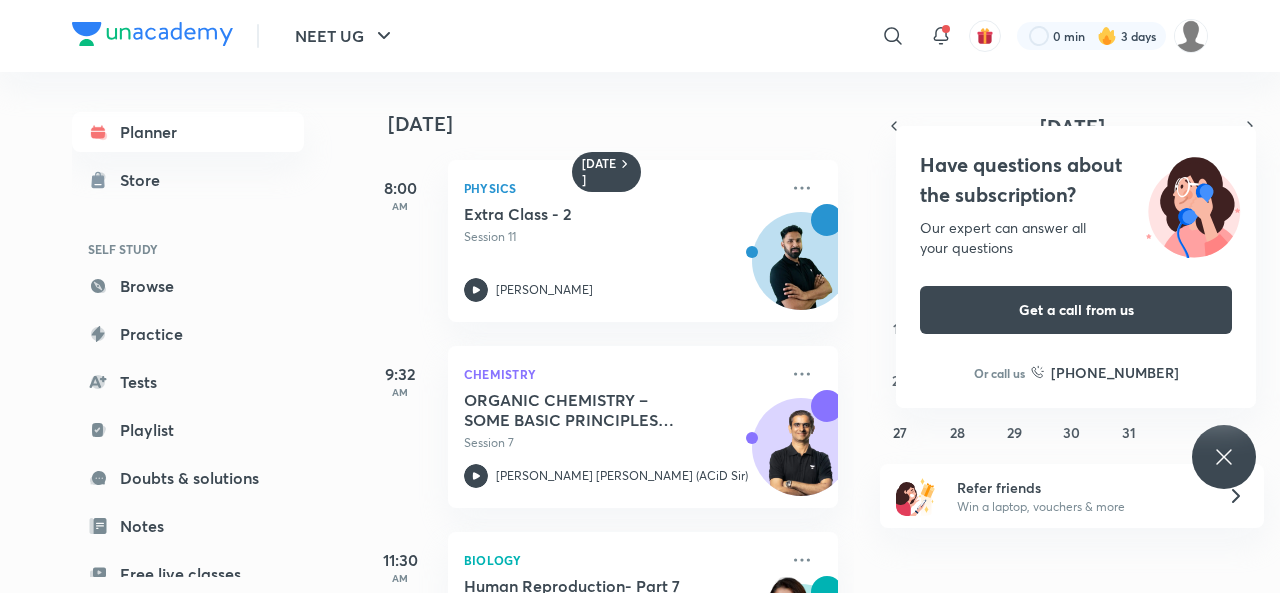 scroll, scrollTop: 0, scrollLeft: 0, axis: both 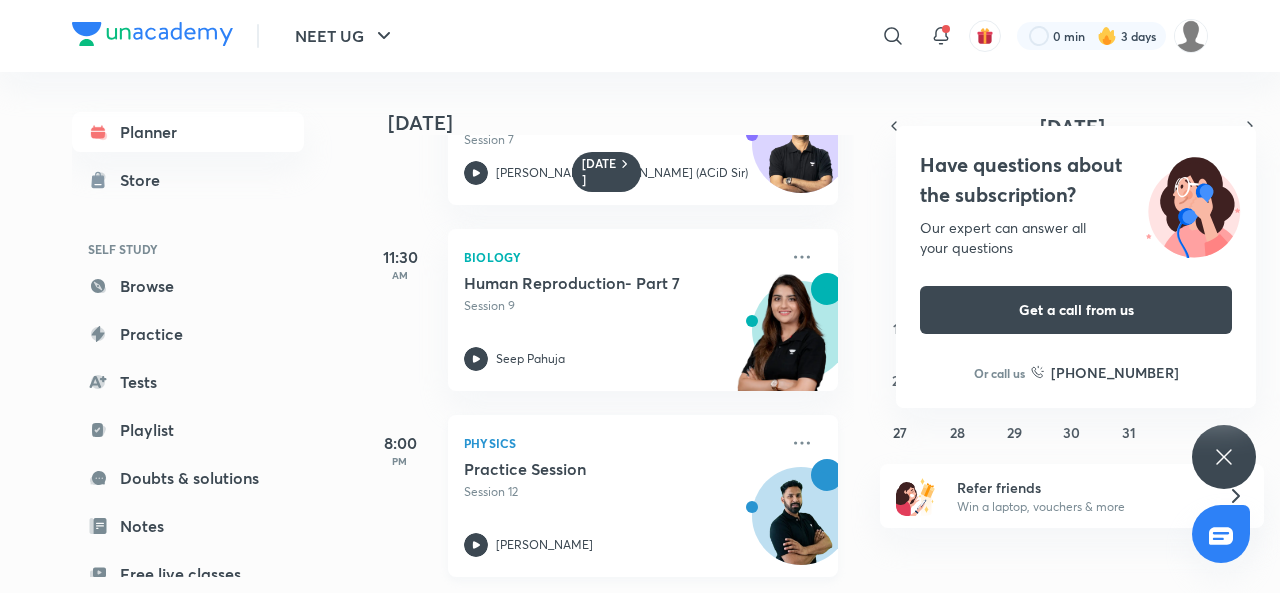 click on "[PERSON_NAME]" at bounding box center [621, 545] 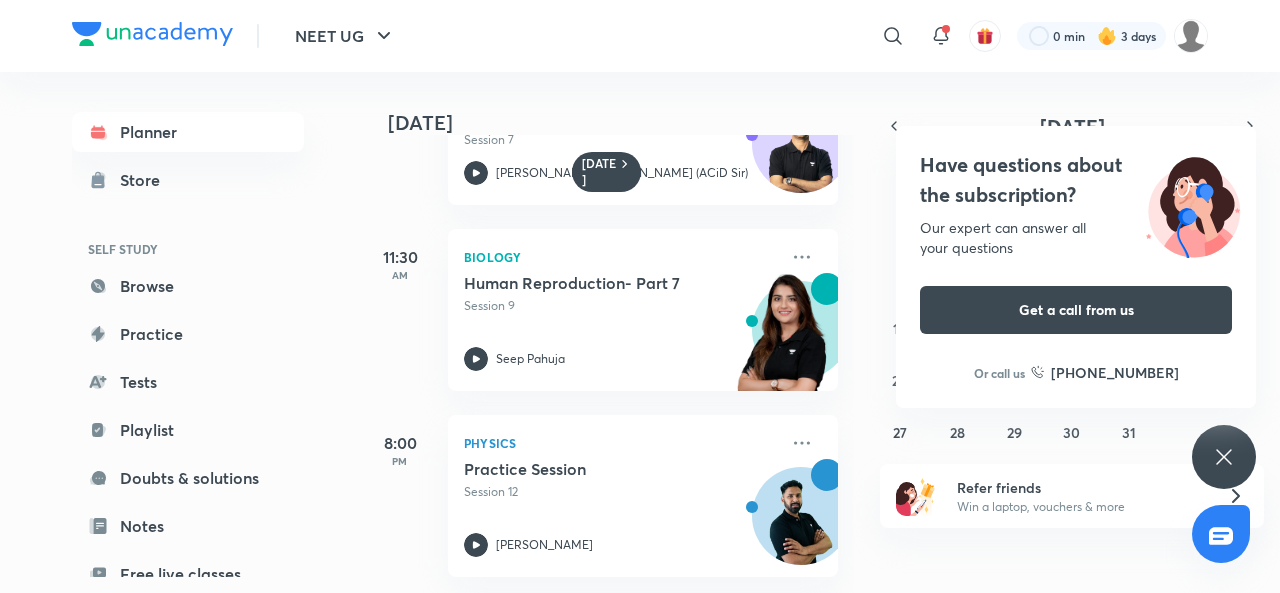 click 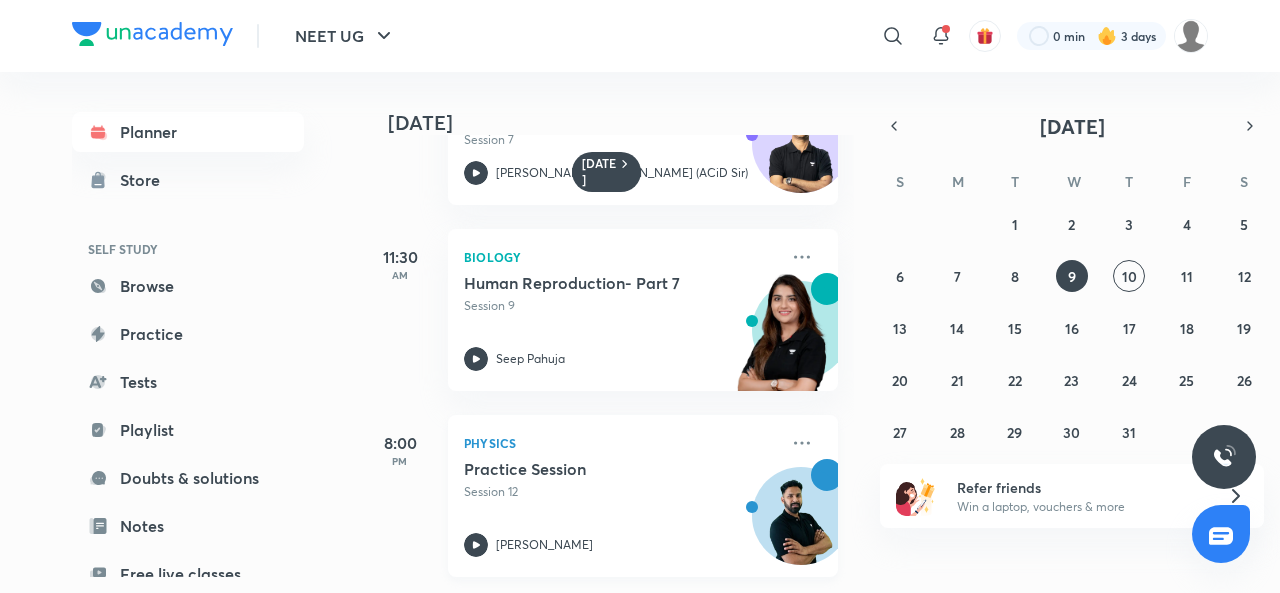 click 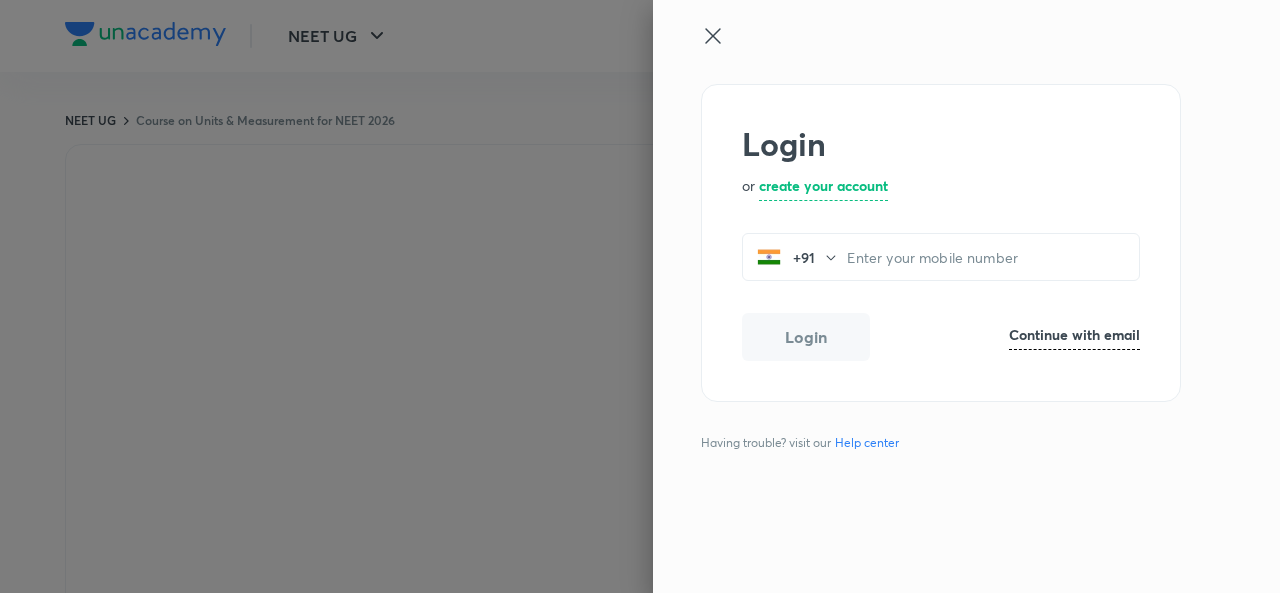 scroll, scrollTop: 0, scrollLeft: 0, axis: both 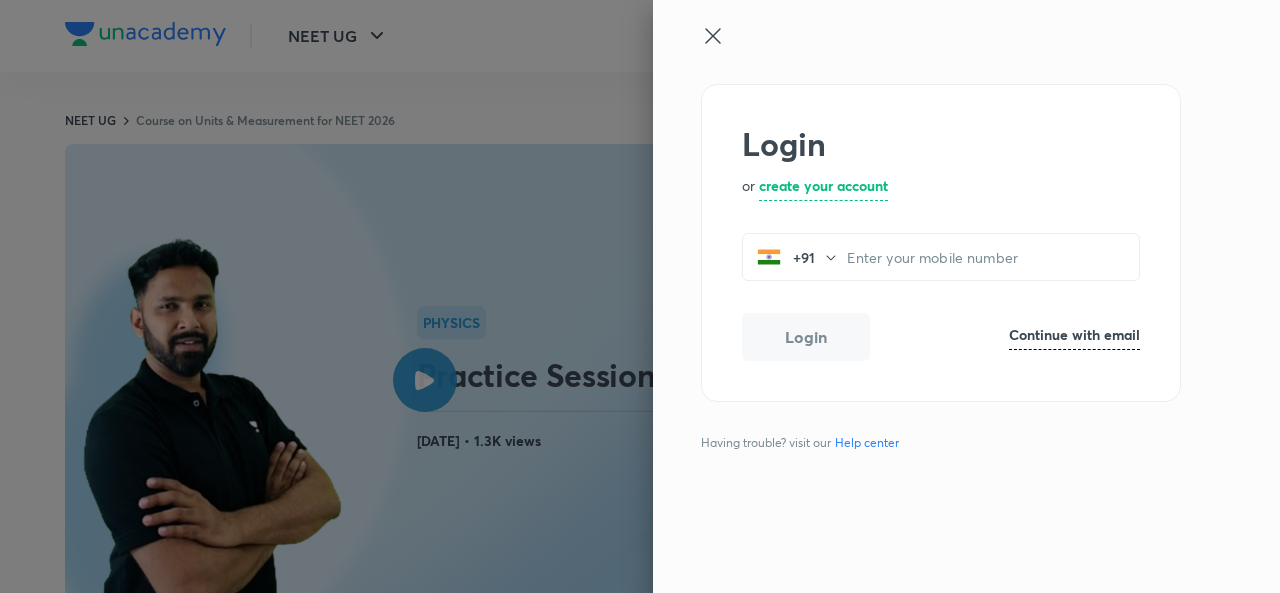click 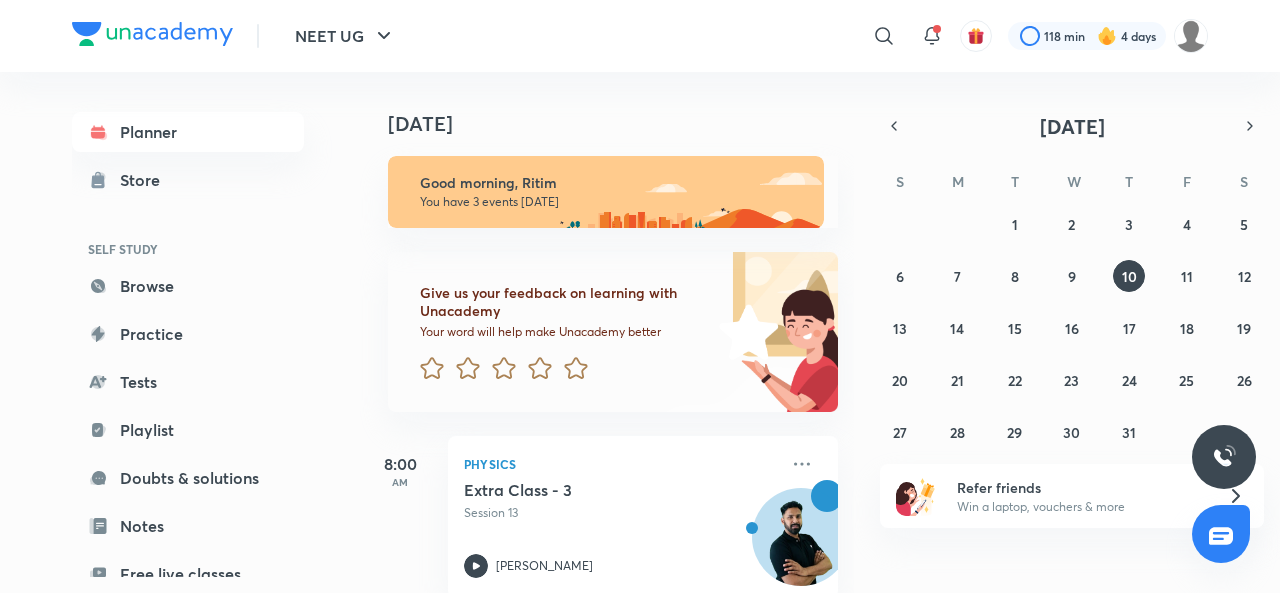 scroll, scrollTop: 0, scrollLeft: 0, axis: both 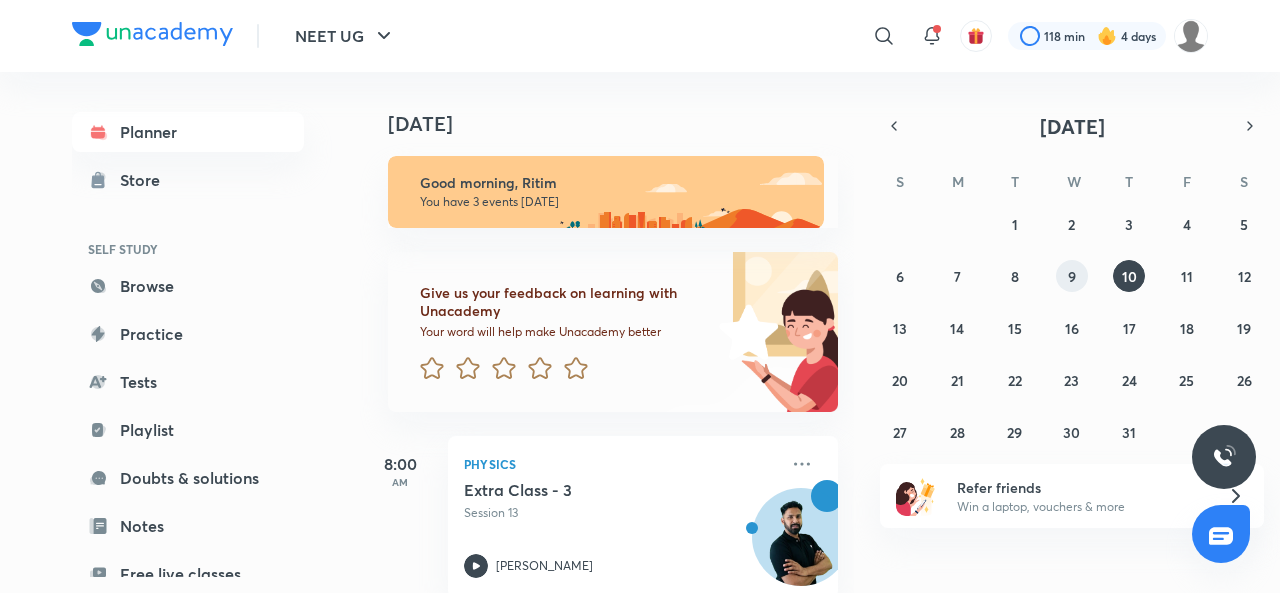 click on "9" at bounding box center [1072, 276] 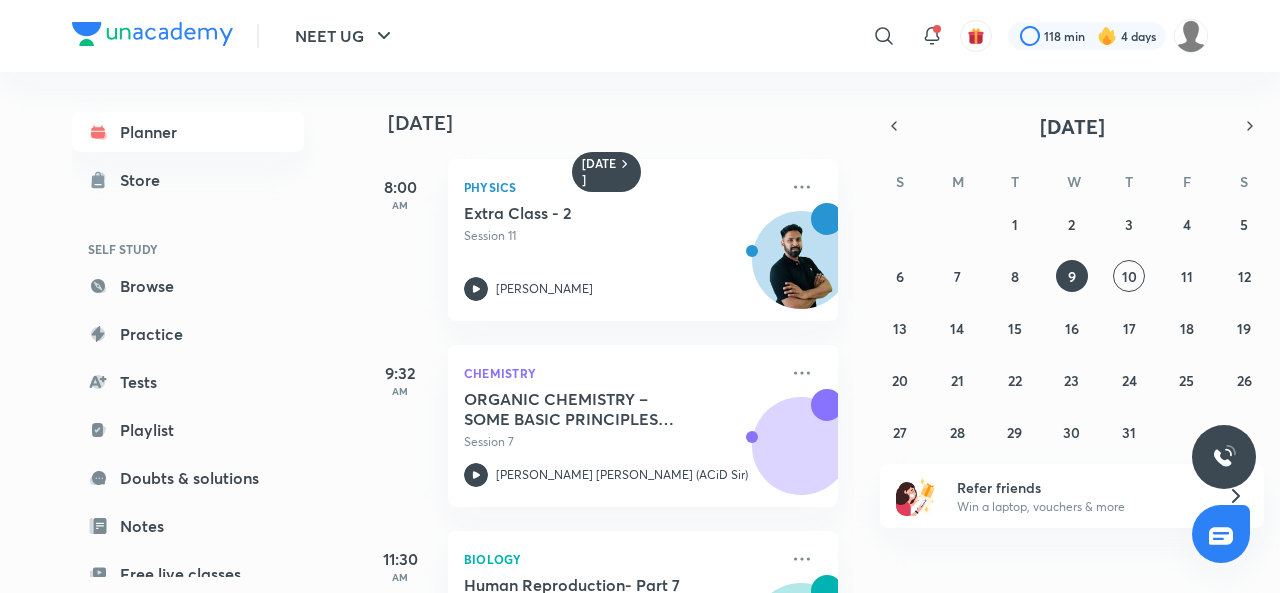 scroll, scrollTop: 0, scrollLeft: 0, axis: both 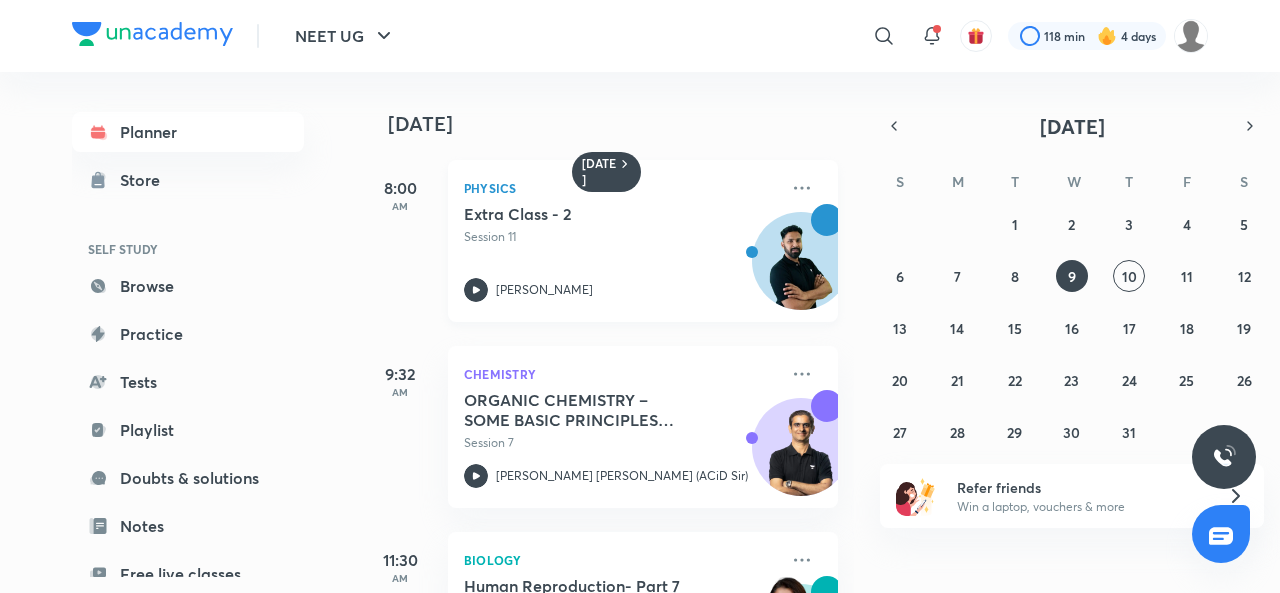click on "[PERSON_NAME]" at bounding box center [544, 290] 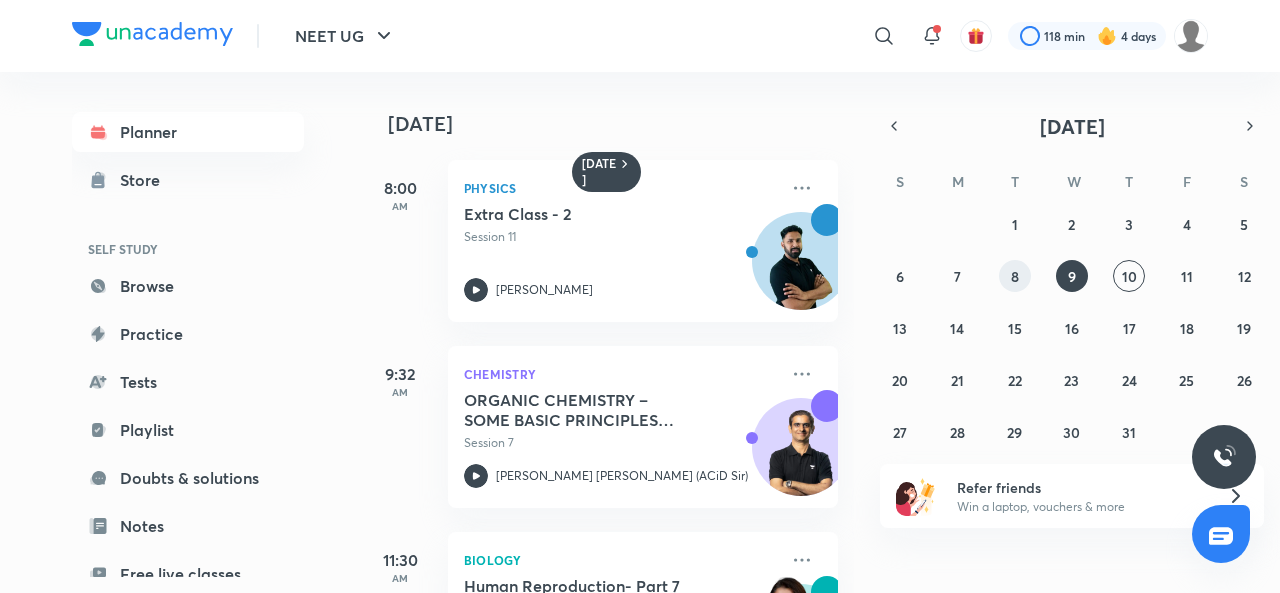 click on "8" at bounding box center [1015, 276] 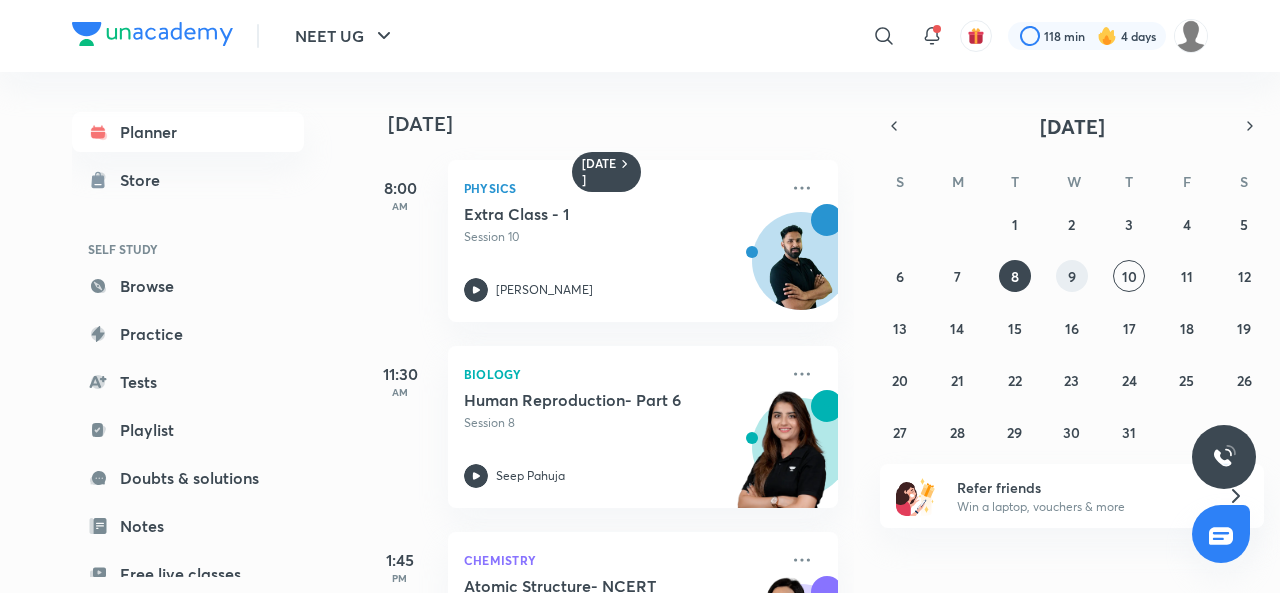 click on "9" at bounding box center (1072, 276) 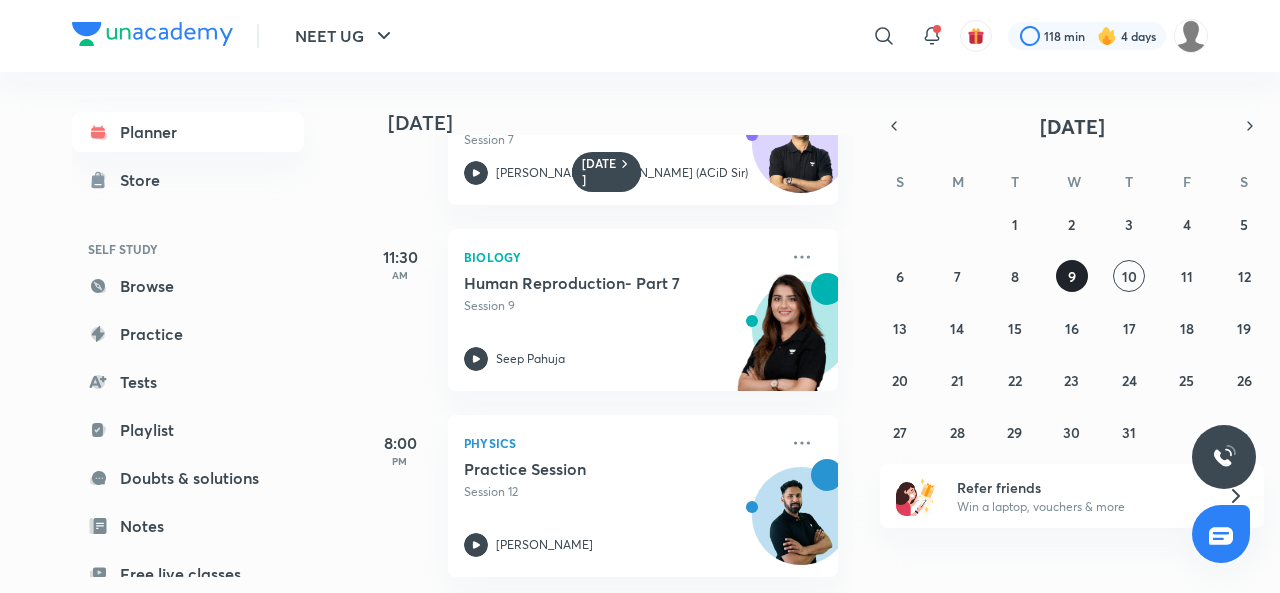 scroll, scrollTop: 314, scrollLeft: 0, axis: vertical 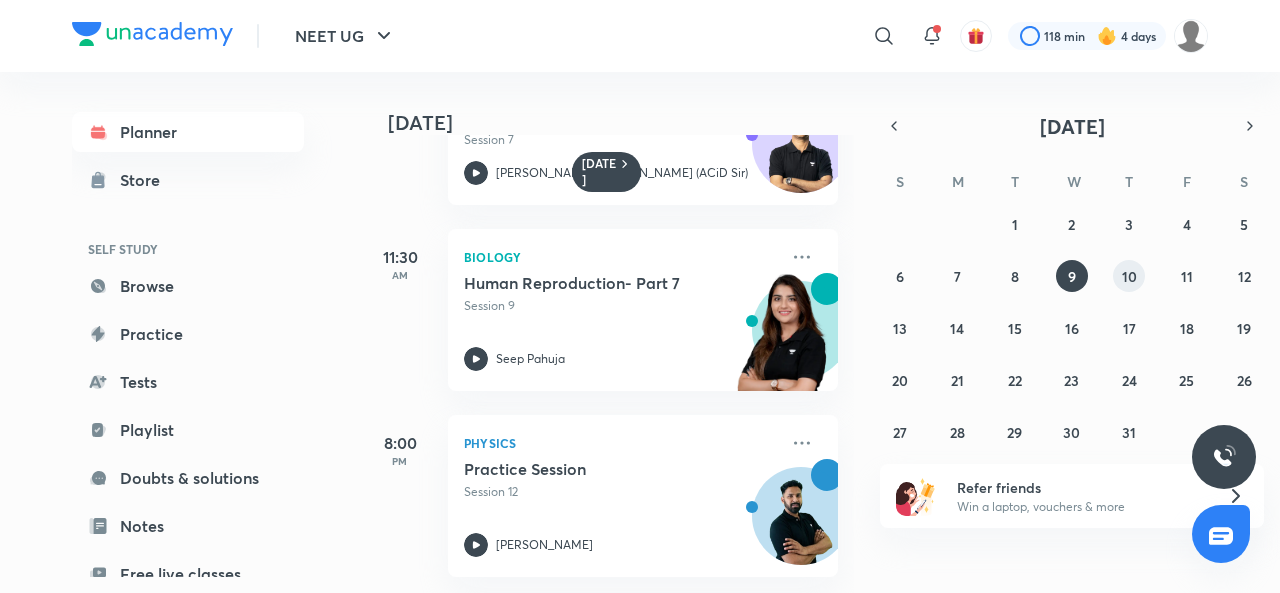click on "10" at bounding box center (1129, 276) 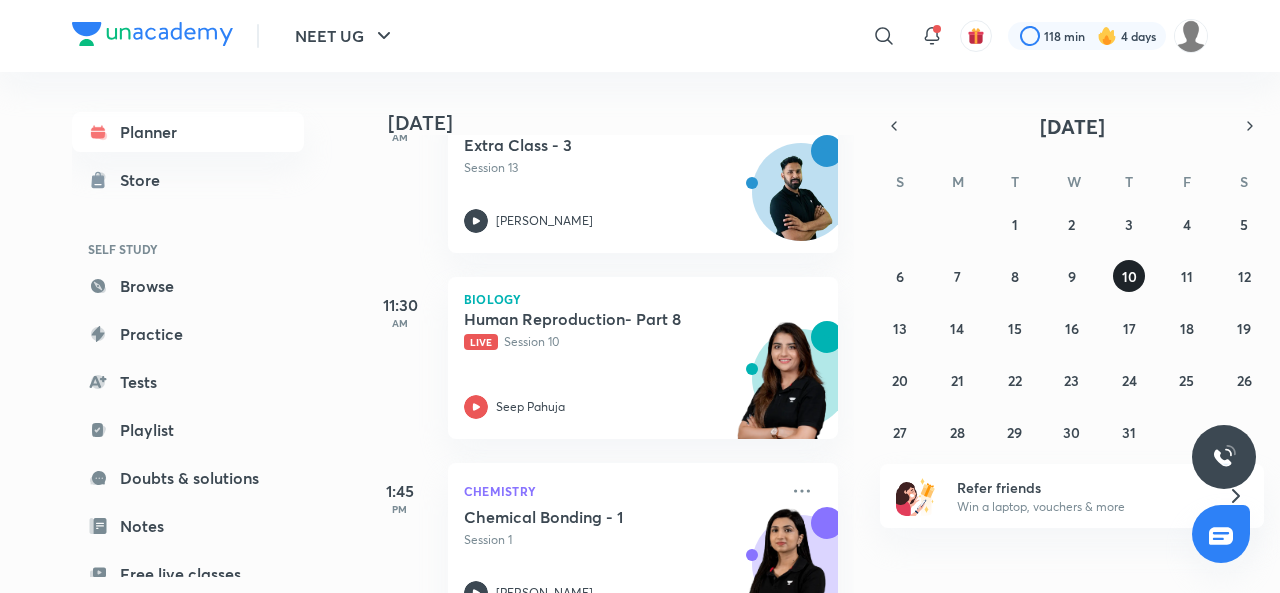 scroll, scrollTop: 344, scrollLeft: 0, axis: vertical 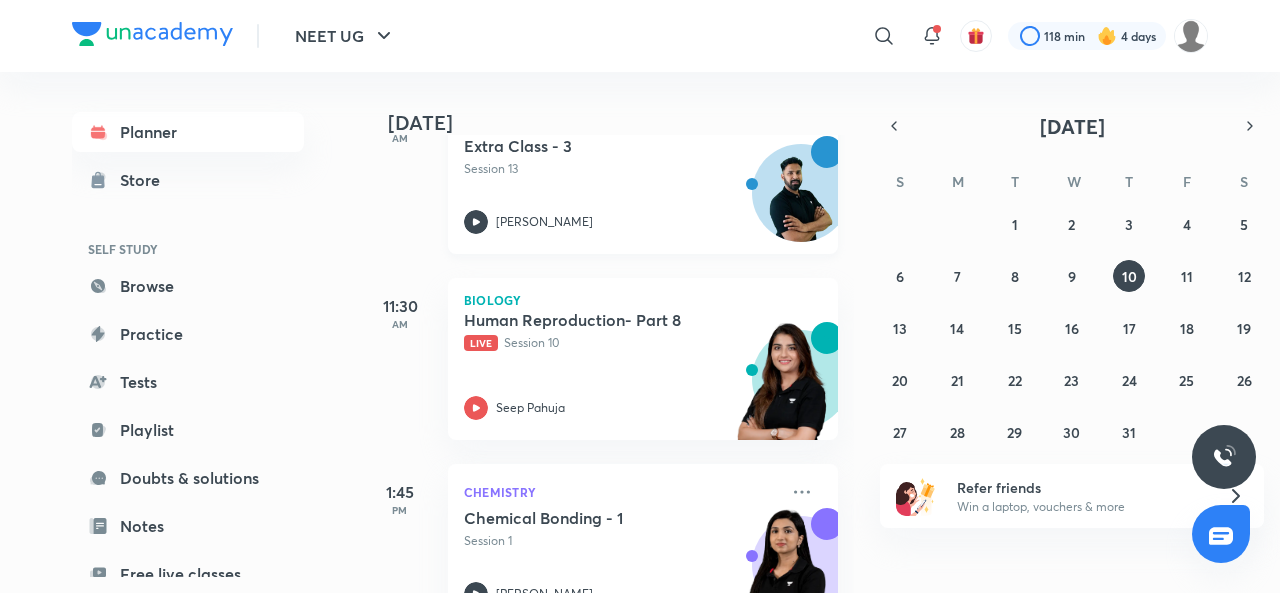 click on "[PERSON_NAME]" at bounding box center [621, 222] 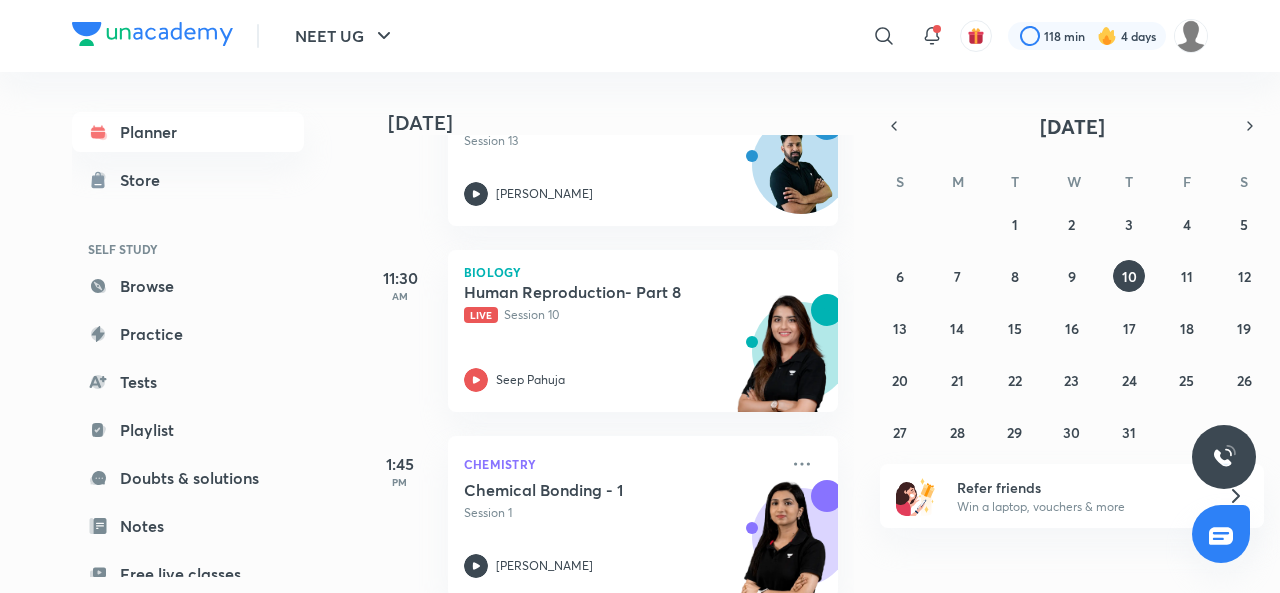 scroll, scrollTop: 408, scrollLeft: 0, axis: vertical 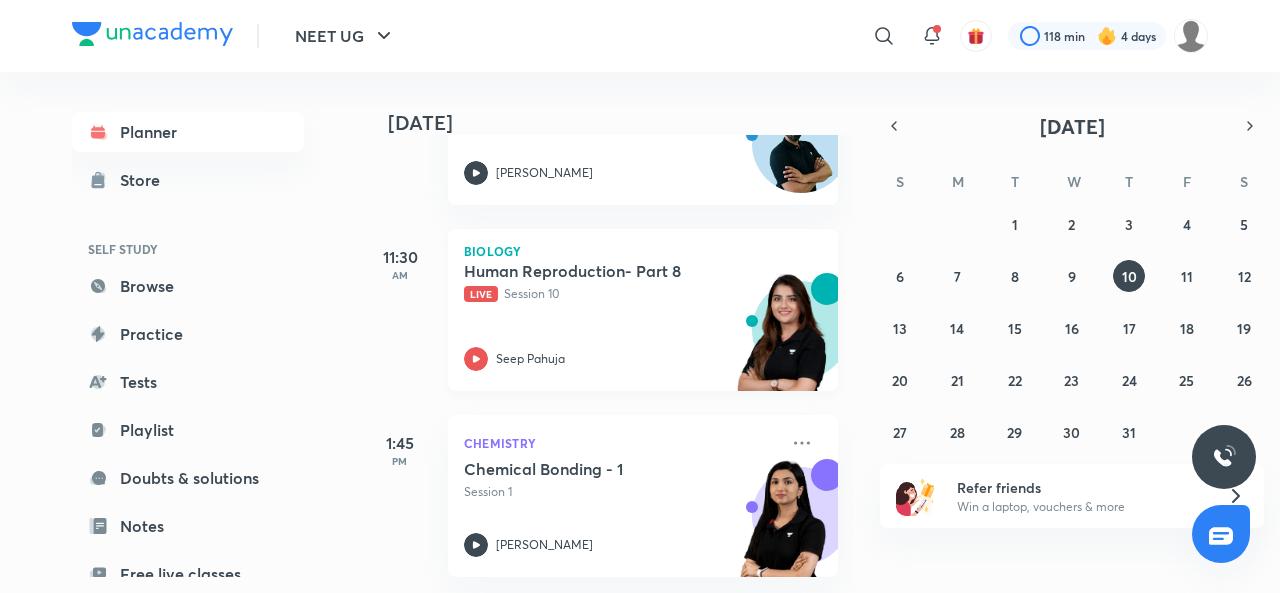 click on "Live Session 10" at bounding box center [621, 294] 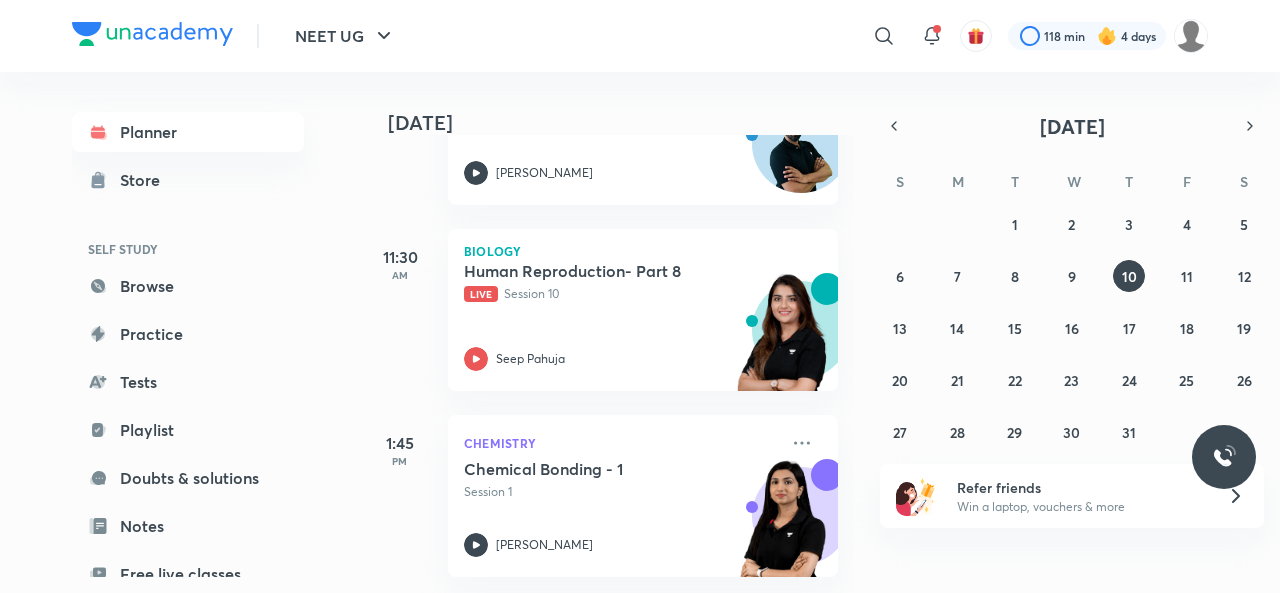 scroll, scrollTop: 0, scrollLeft: 0, axis: both 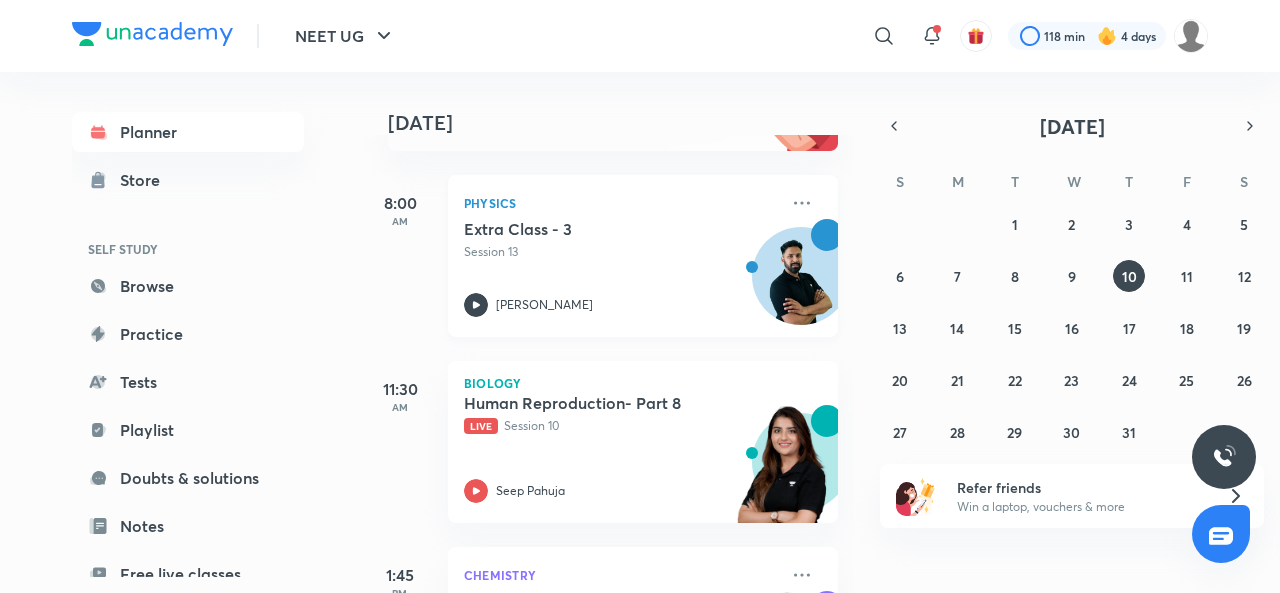 click 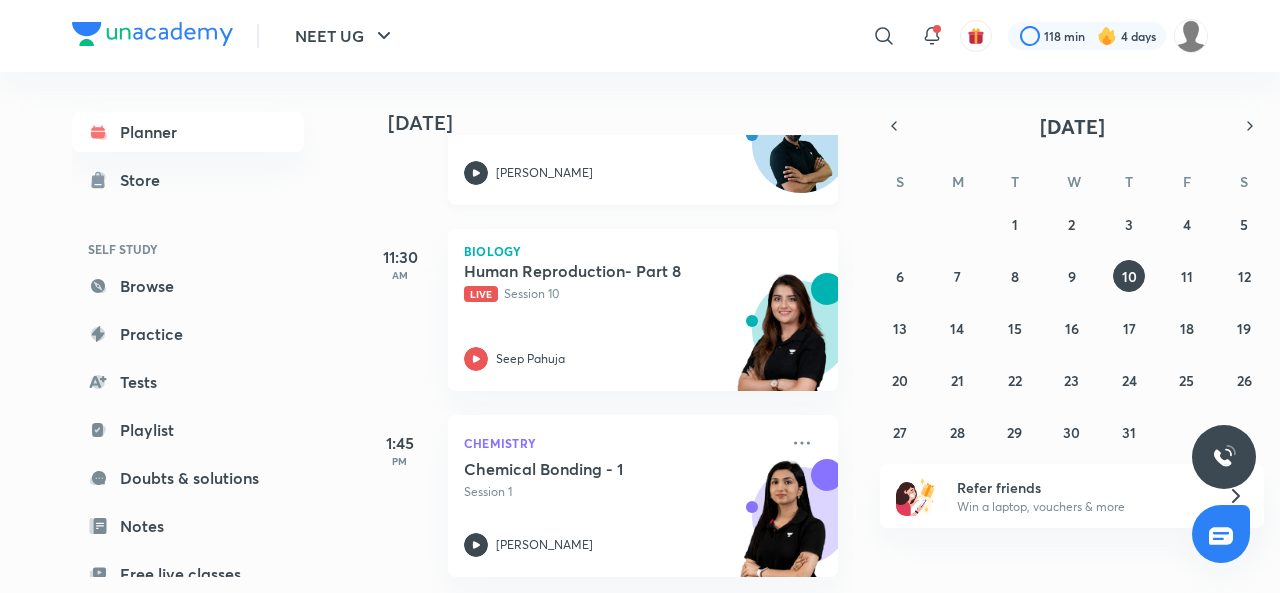 scroll, scrollTop: 408, scrollLeft: 0, axis: vertical 